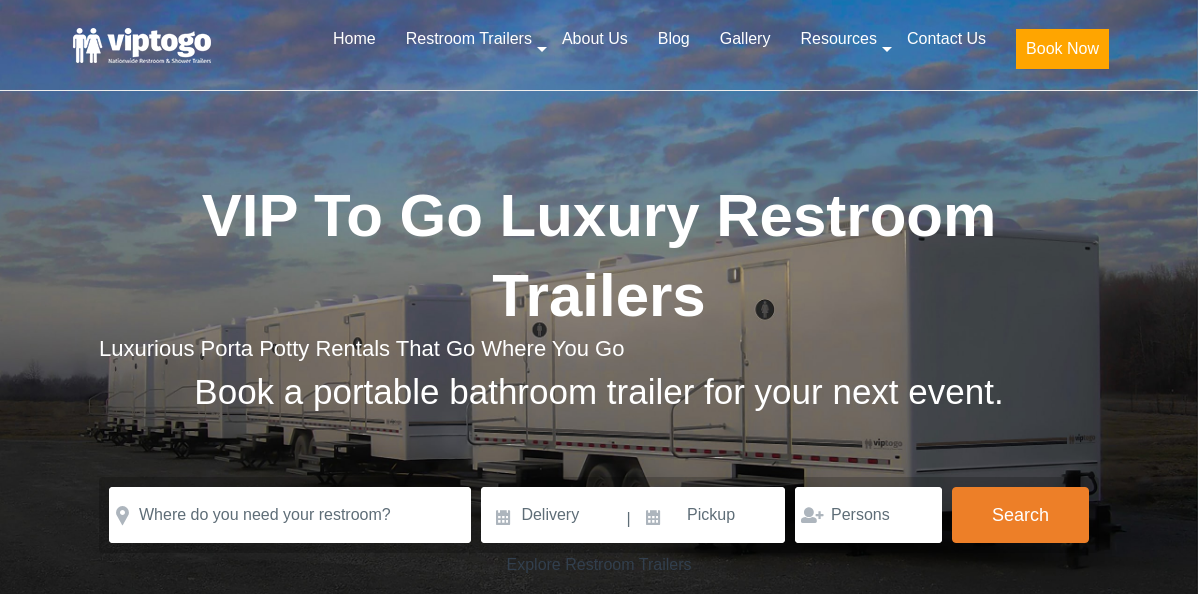 scroll, scrollTop: 0, scrollLeft: 0, axis: both 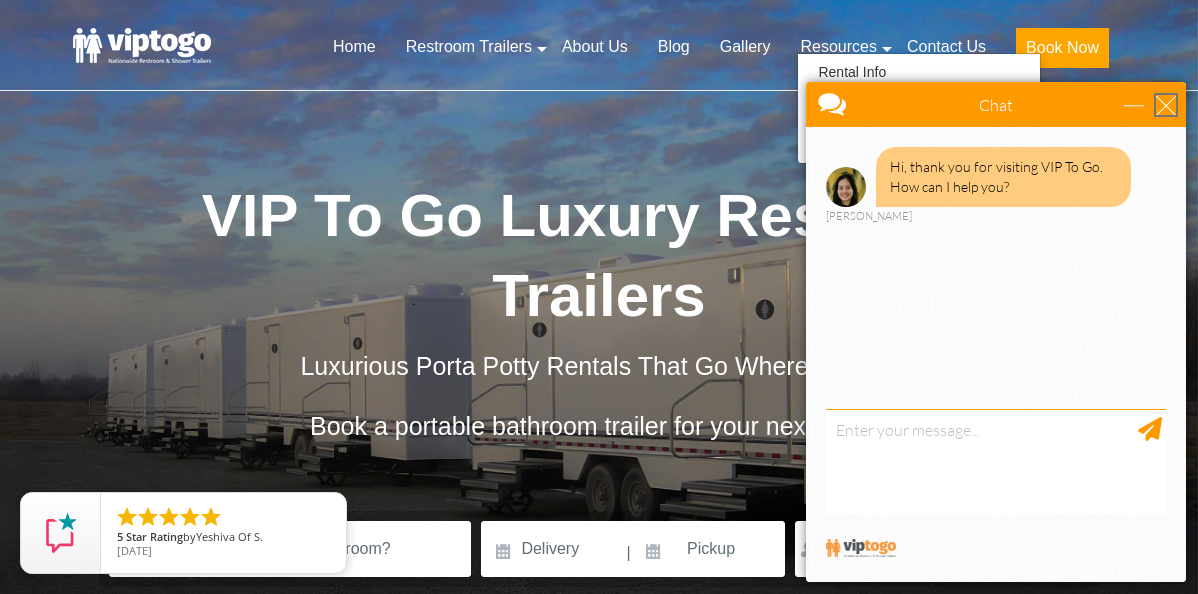 click at bounding box center [1166, 105] 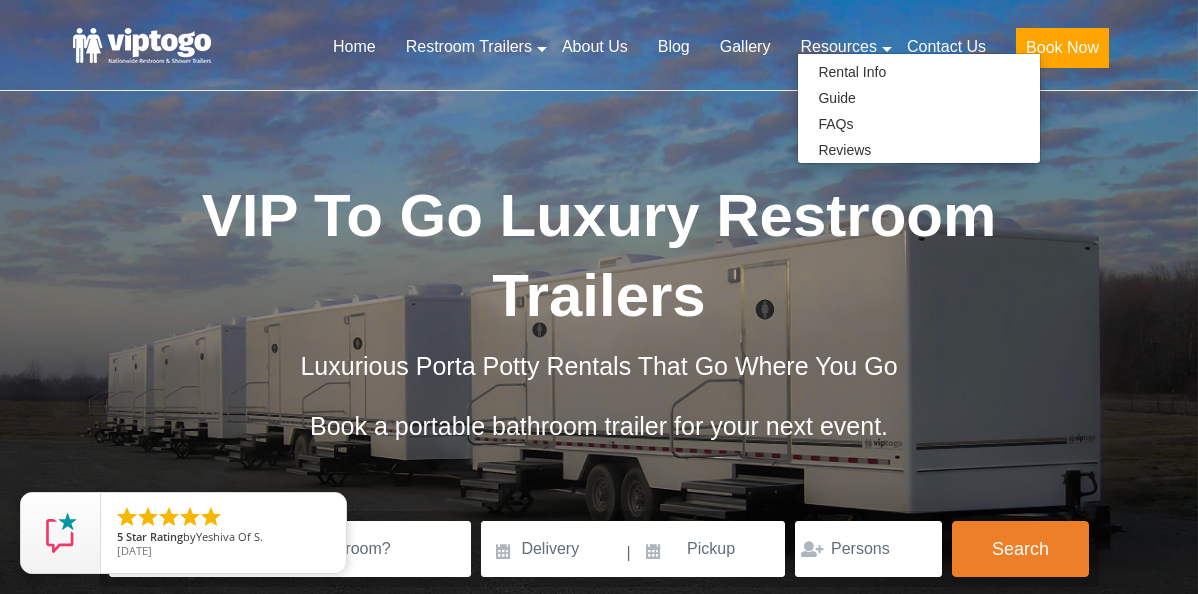 scroll, scrollTop: 0, scrollLeft: 0, axis: both 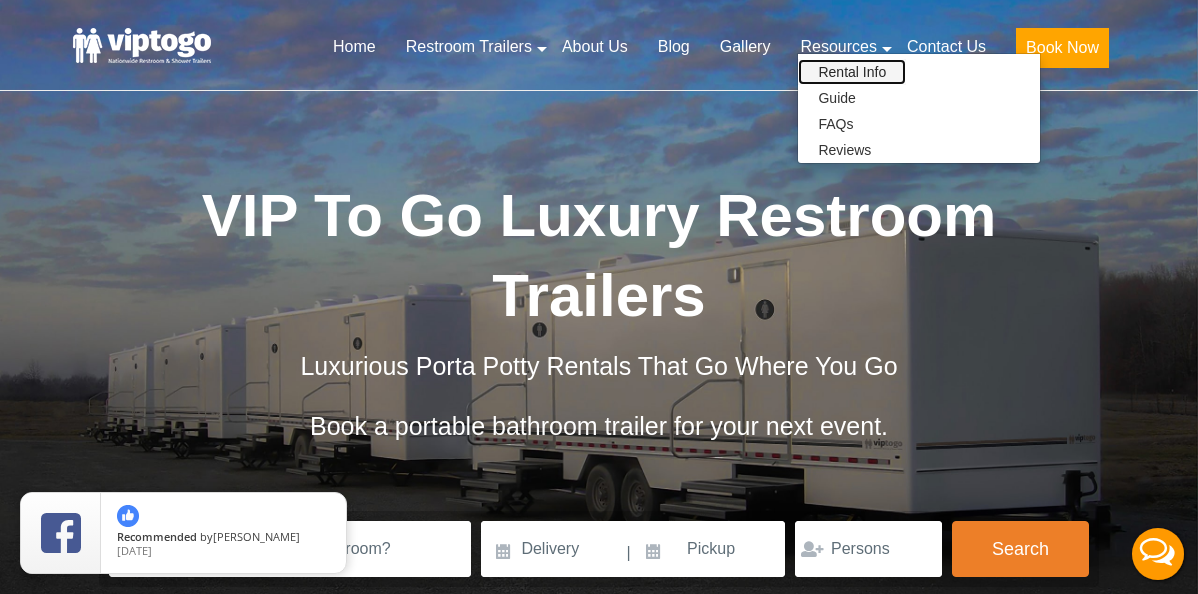 click on "Rental Info" at bounding box center (852, 72) 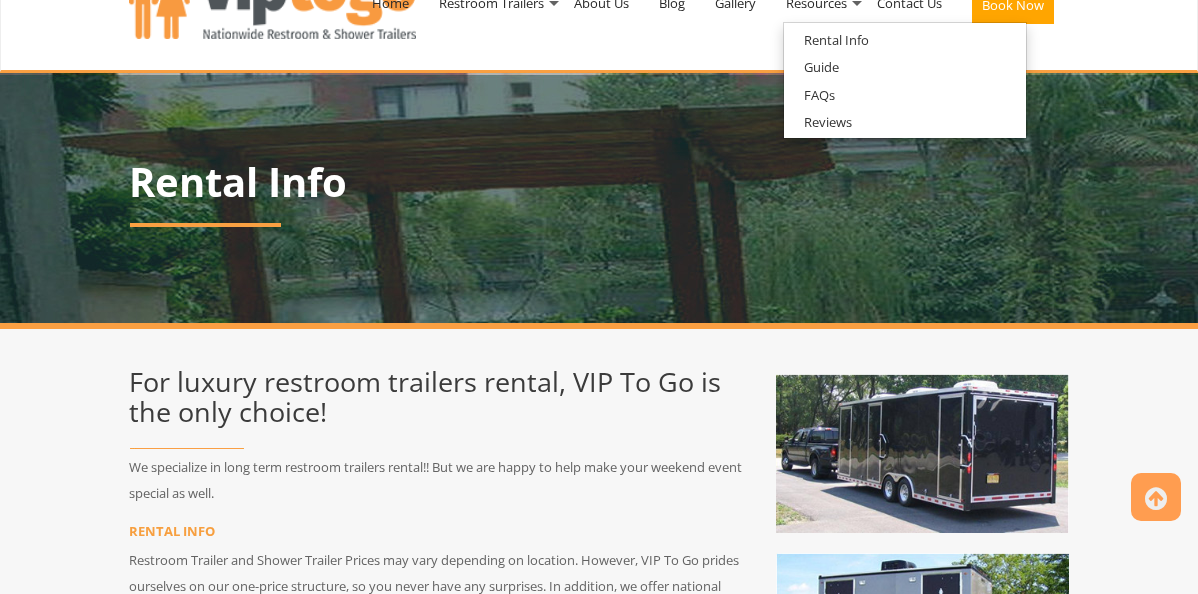 scroll, scrollTop: 411, scrollLeft: 0, axis: vertical 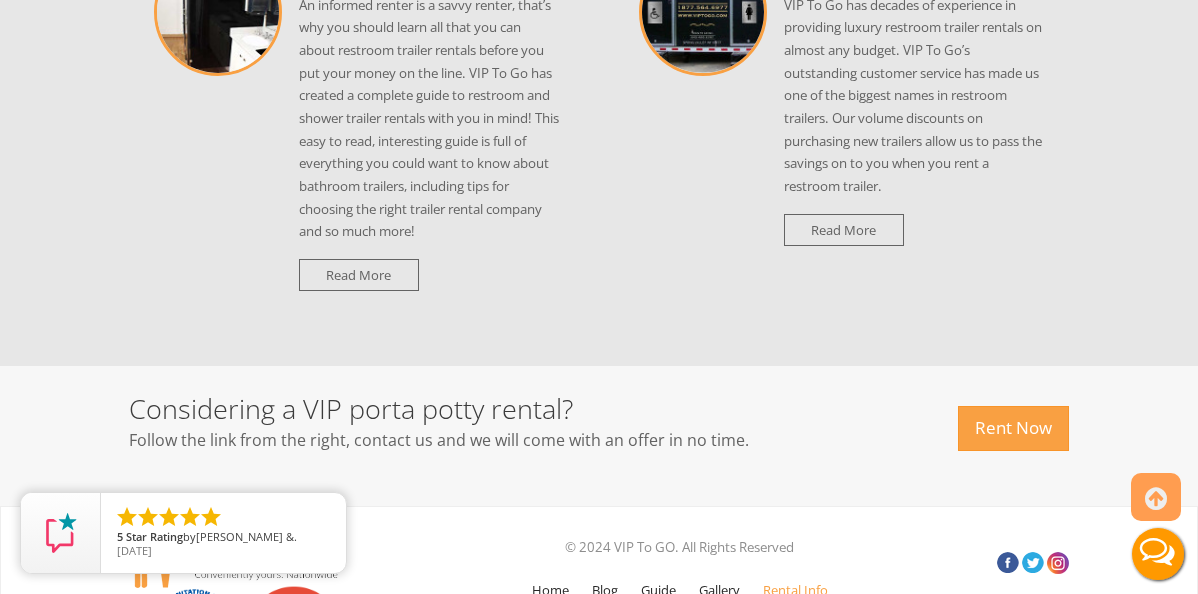 click on "Contact Us" at bounding box center [636, 713] 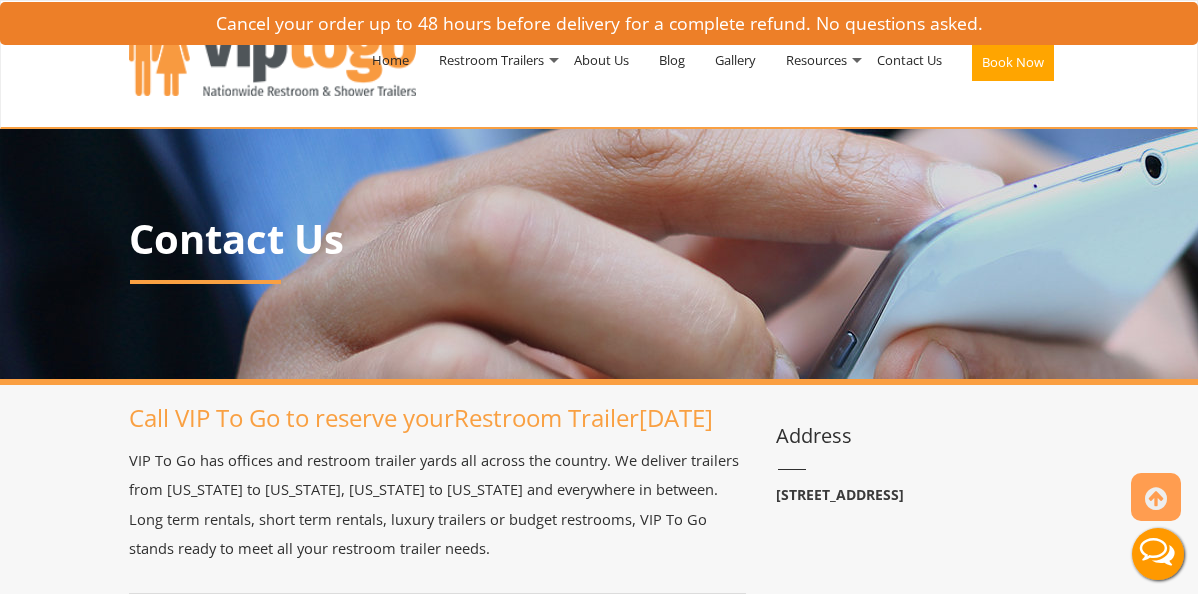 scroll, scrollTop: 167, scrollLeft: 0, axis: vertical 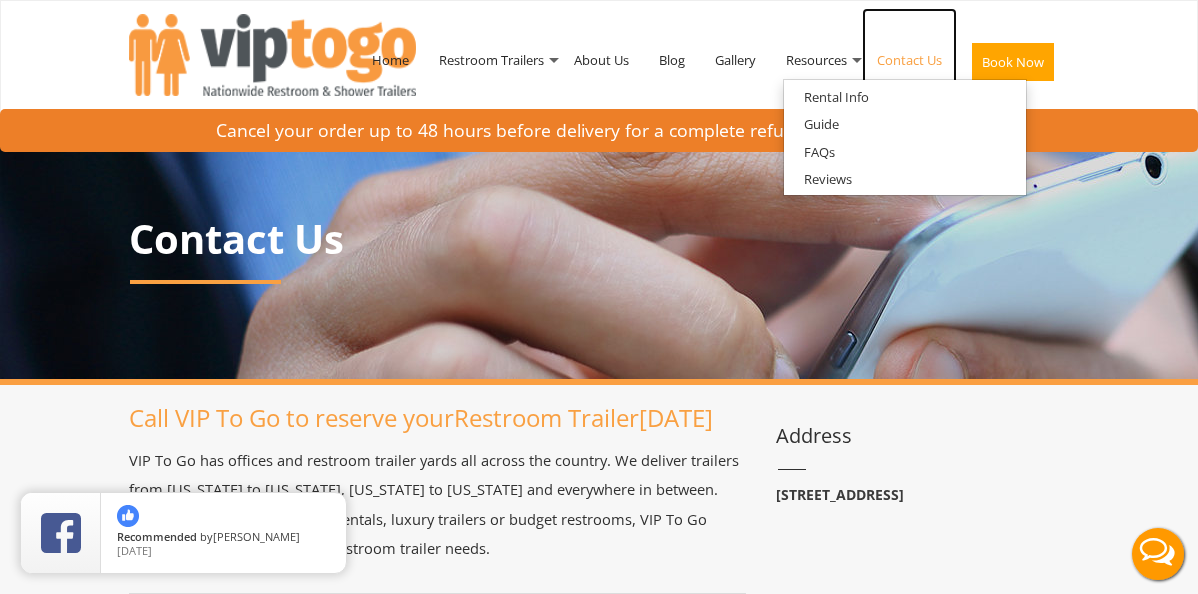 click on "Contact Us" at bounding box center (909, 60) 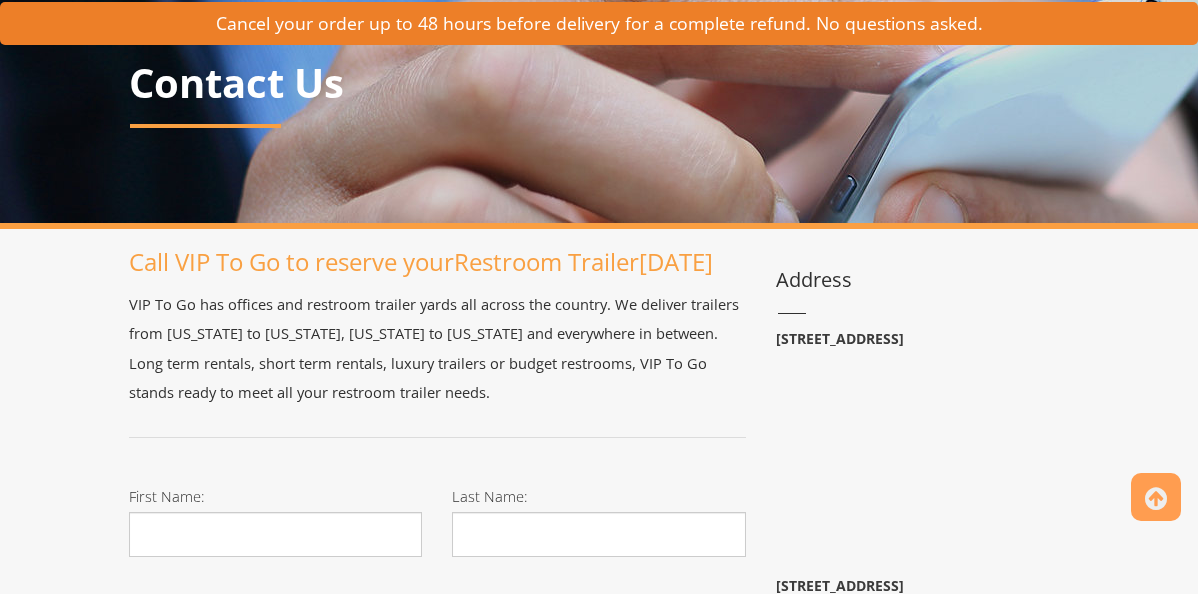 scroll, scrollTop: 342, scrollLeft: 0, axis: vertical 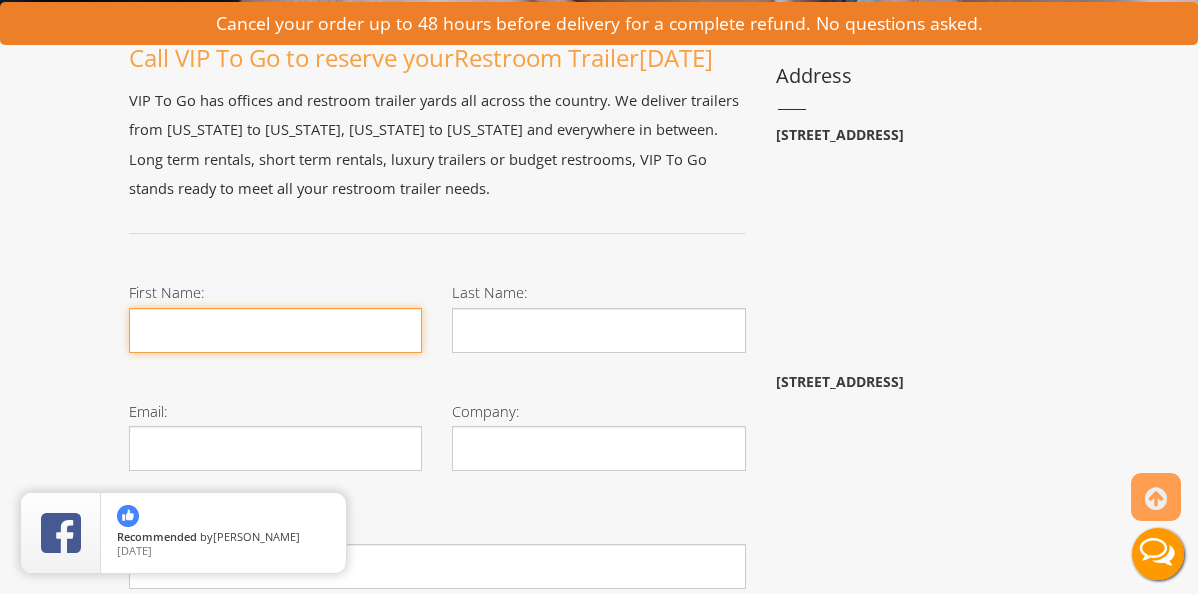 click on "First Name:" at bounding box center (275, 330) 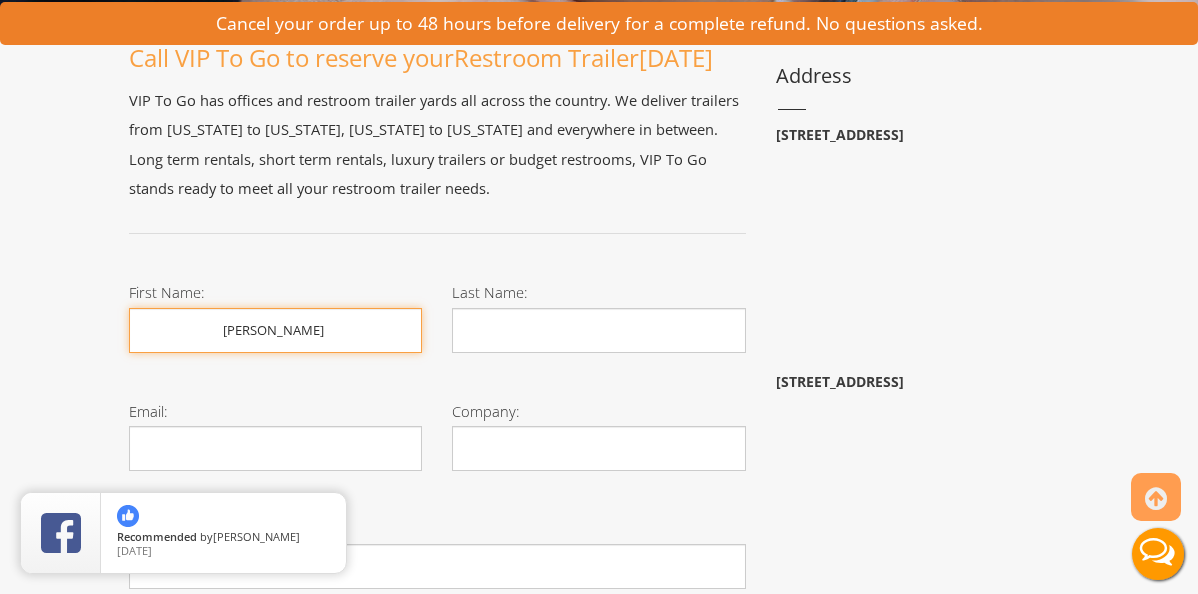 type on "mary" 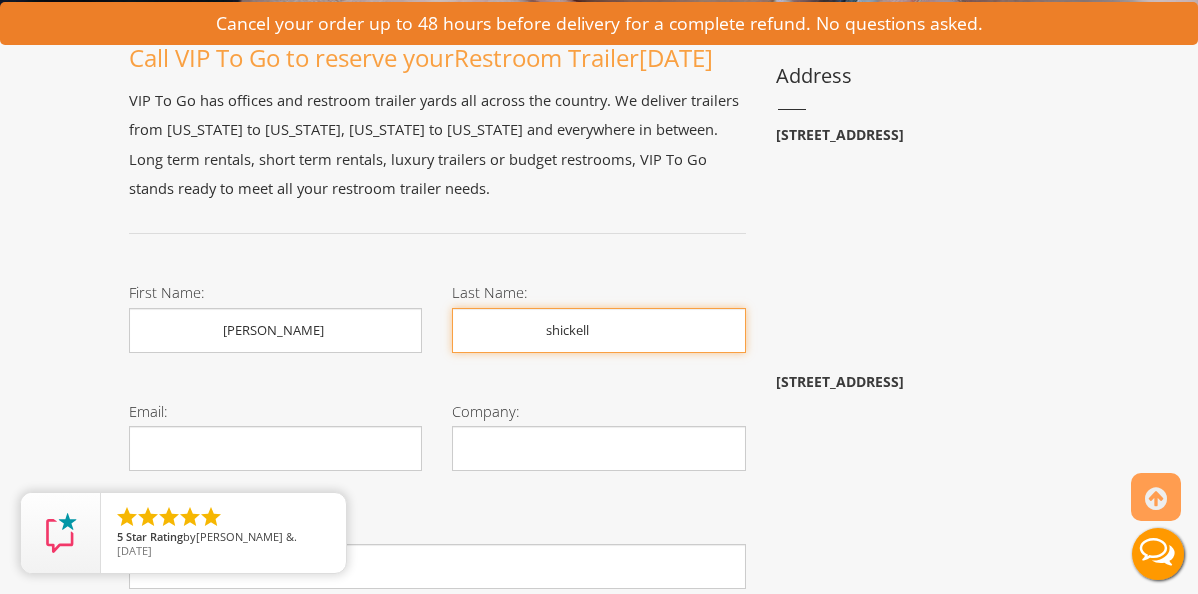 type on "shickell" 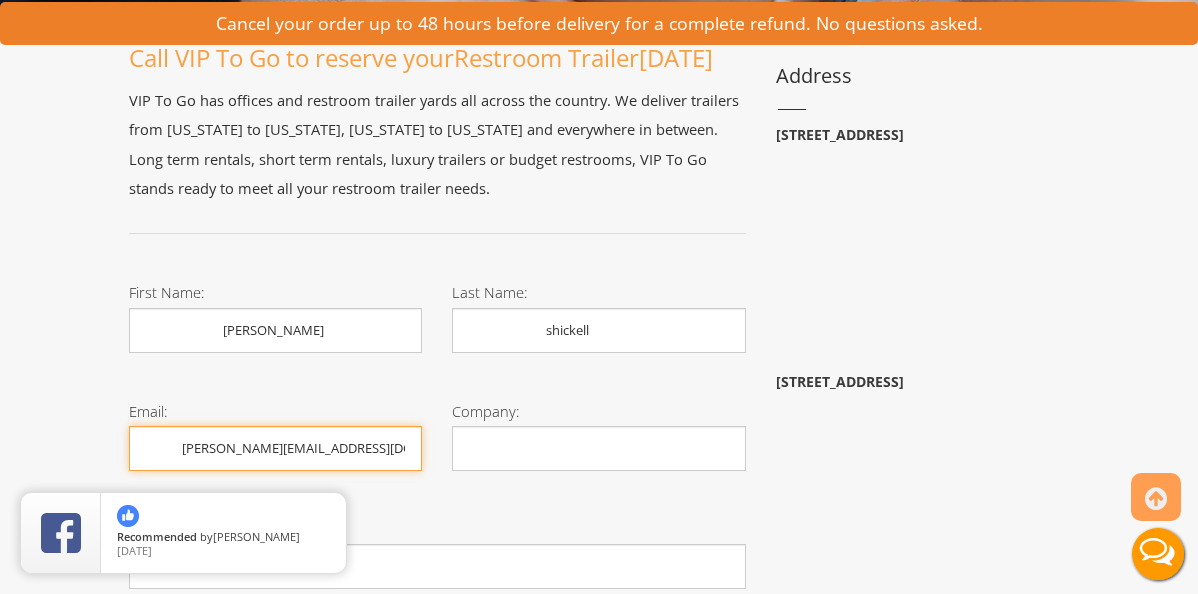 type on "mary@sweetbeanevents.com" 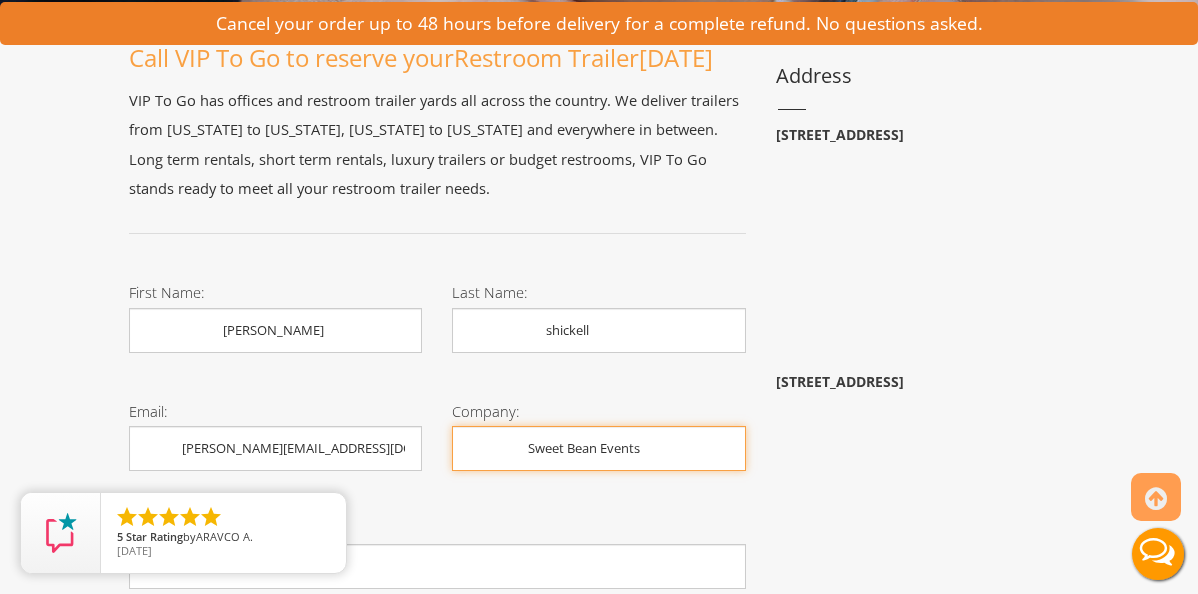 type on "Sweet Bean Events" 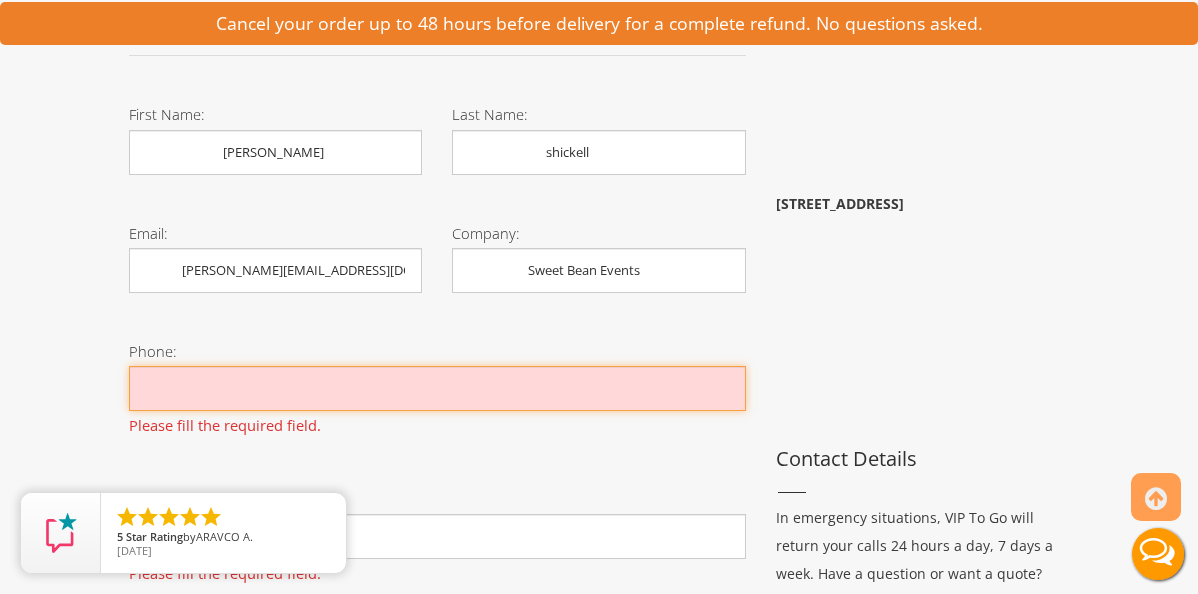 click at bounding box center (437, 388) 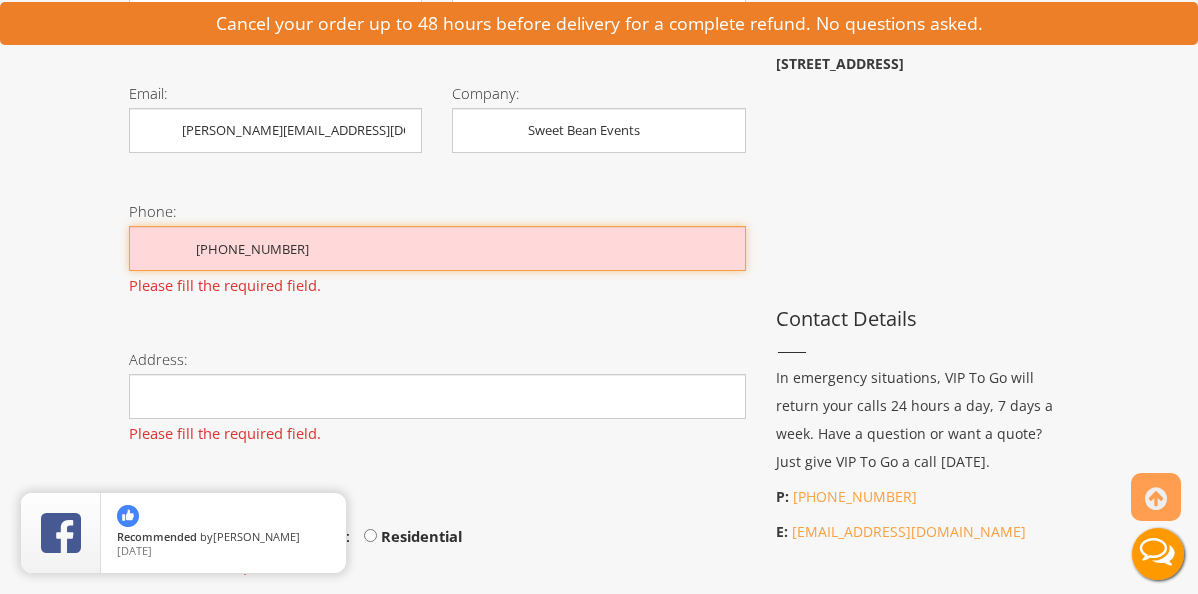scroll, scrollTop: 682, scrollLeft: 0, axis: vertical 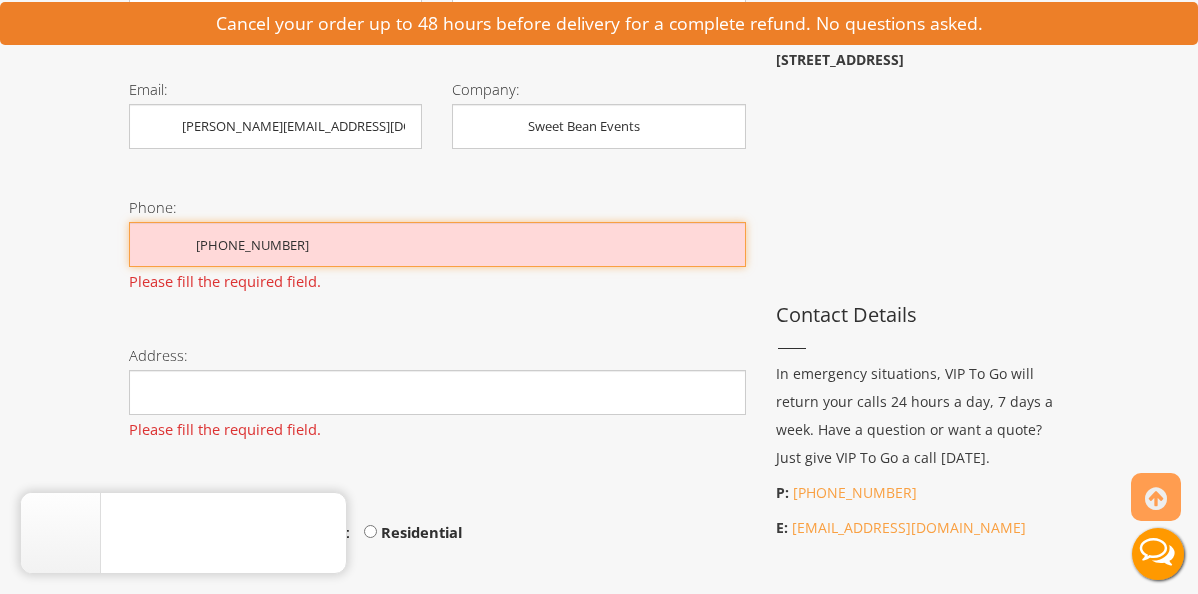type on "917-902-5105" 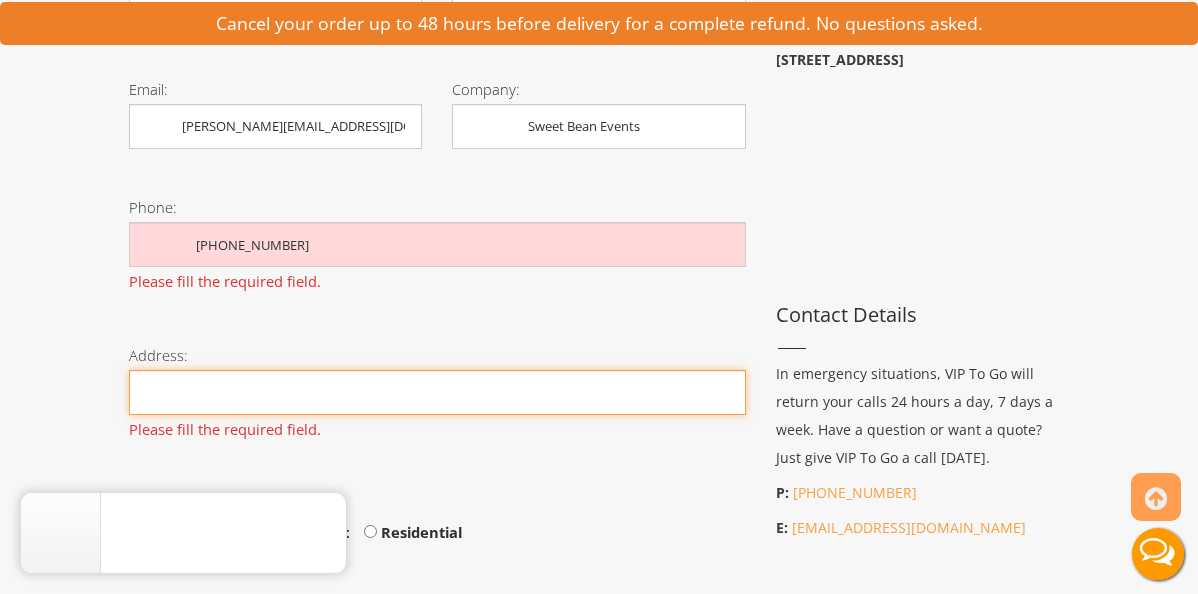 click on "Please fill the required field." at bounding box center (437, 407) 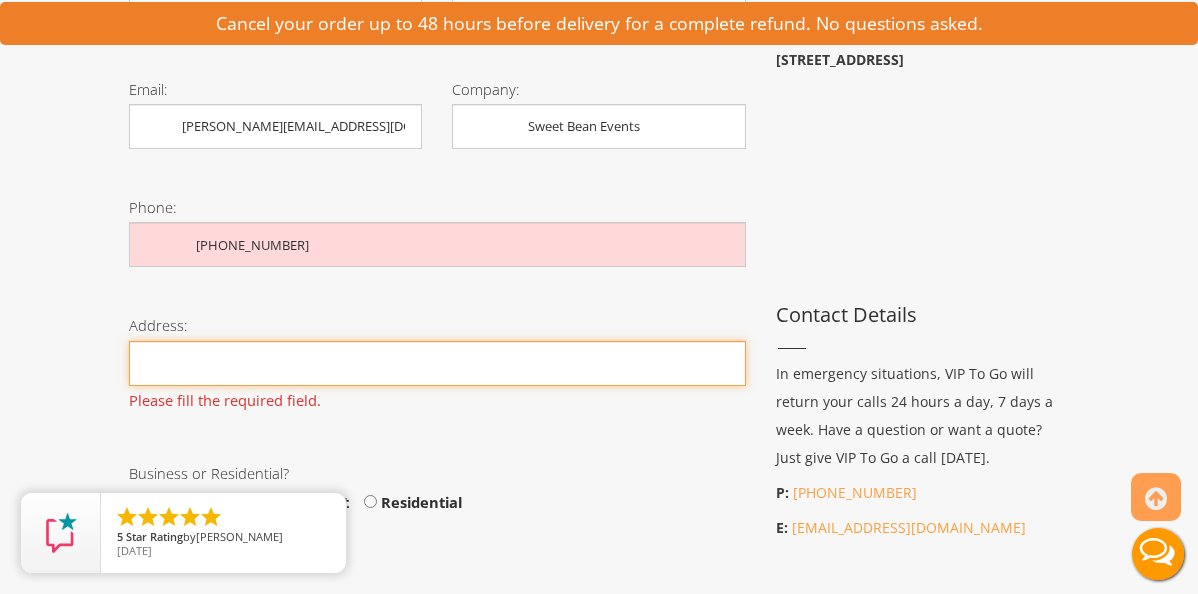 type on "S" 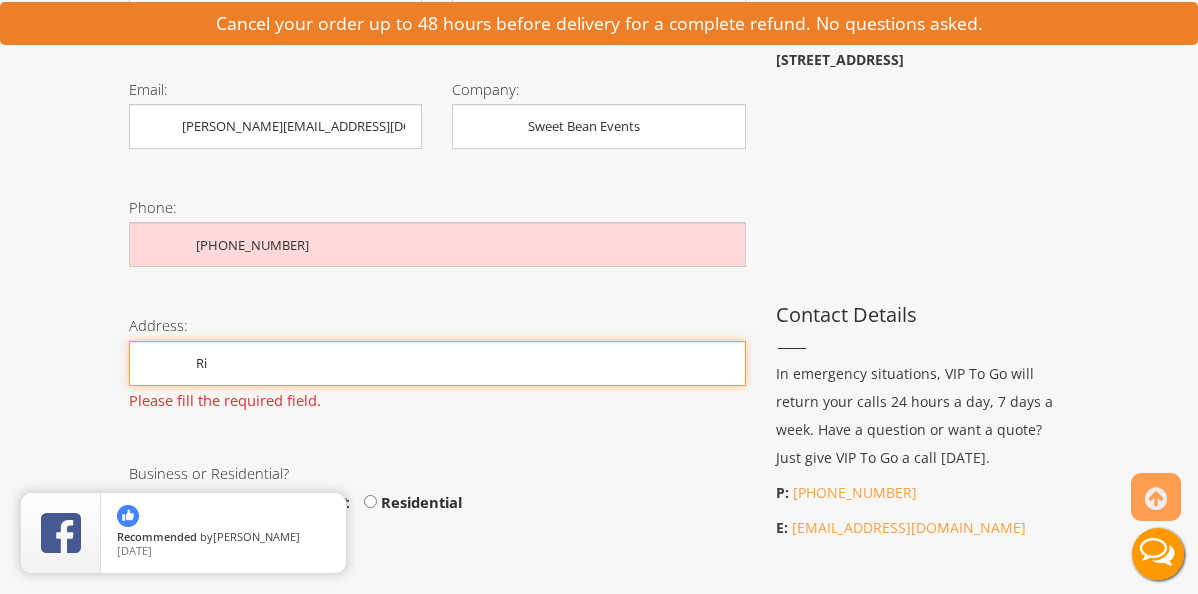 type on "R" 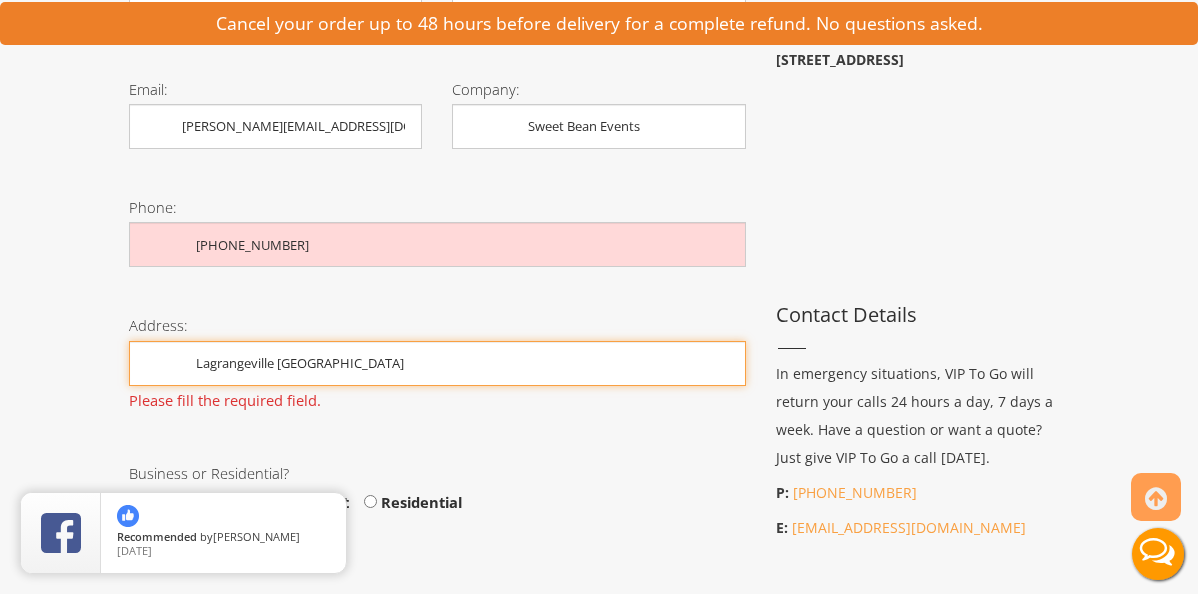 type on "Lagrangeville NY" 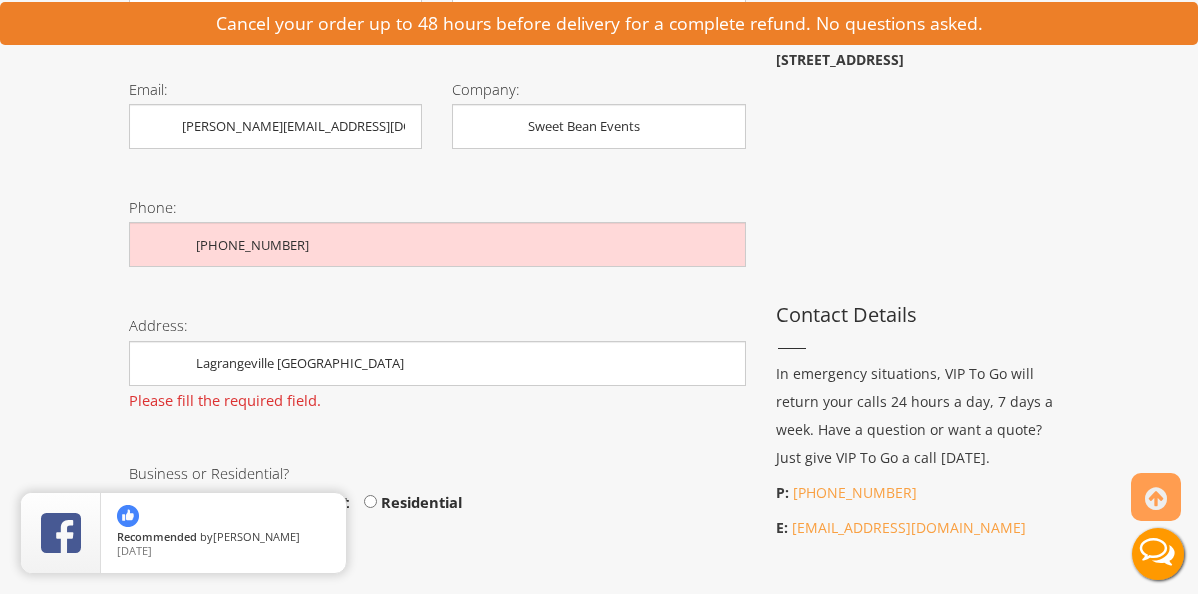 click on "First Name:
mary
Last Name:
shickell
Email:
mary@sweetbeanevents.com
Company:
Sweet Bean Events
Phone:
917-902-5105
Address:
Lagrangeville NY Please fill the required field.
Business or Residential?
Business Government Residential Please fill the required field.
Business Name:
Subject:
Please fill the required field.
Message:
Please fill the required field.
Contact Us
Δ Sorry. A field is missing or has an error. Please check and try again. Thanks!" at bounding box center (437, 565) 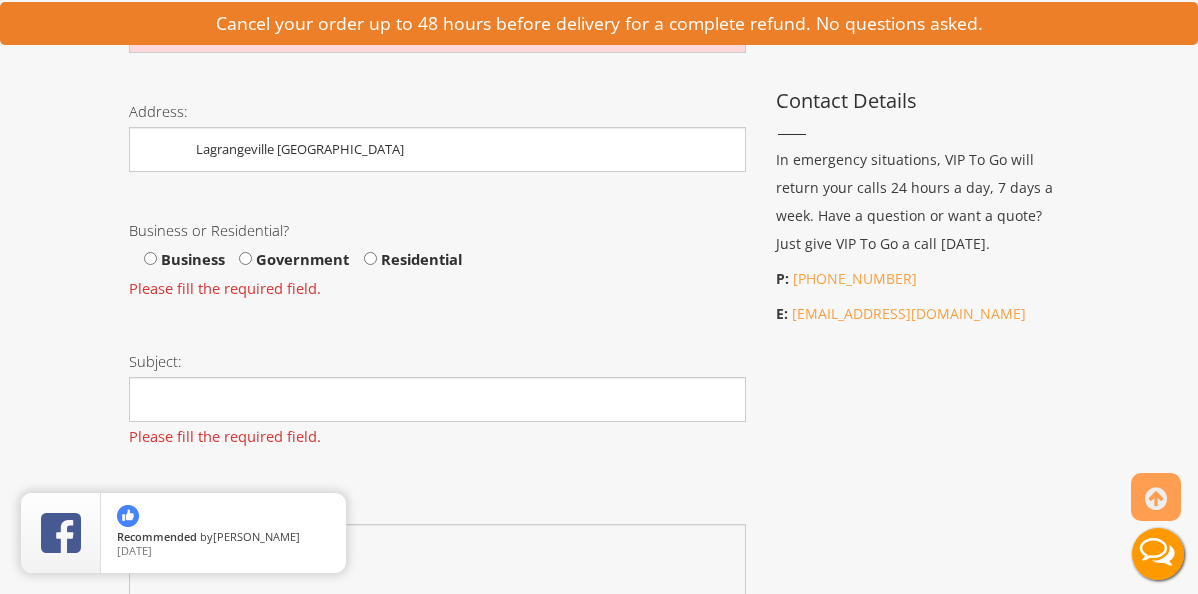 scroll, scrollTop: 901, scrollLeft: 0, axis: vertical 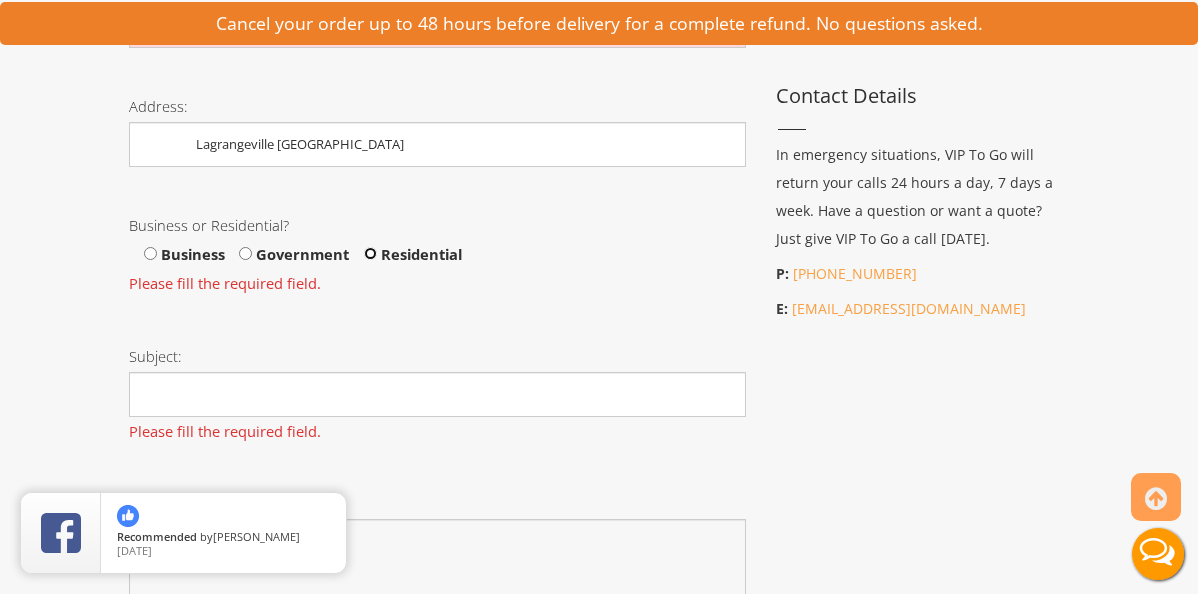 click on "Residential" at bounding box center [370, 253] 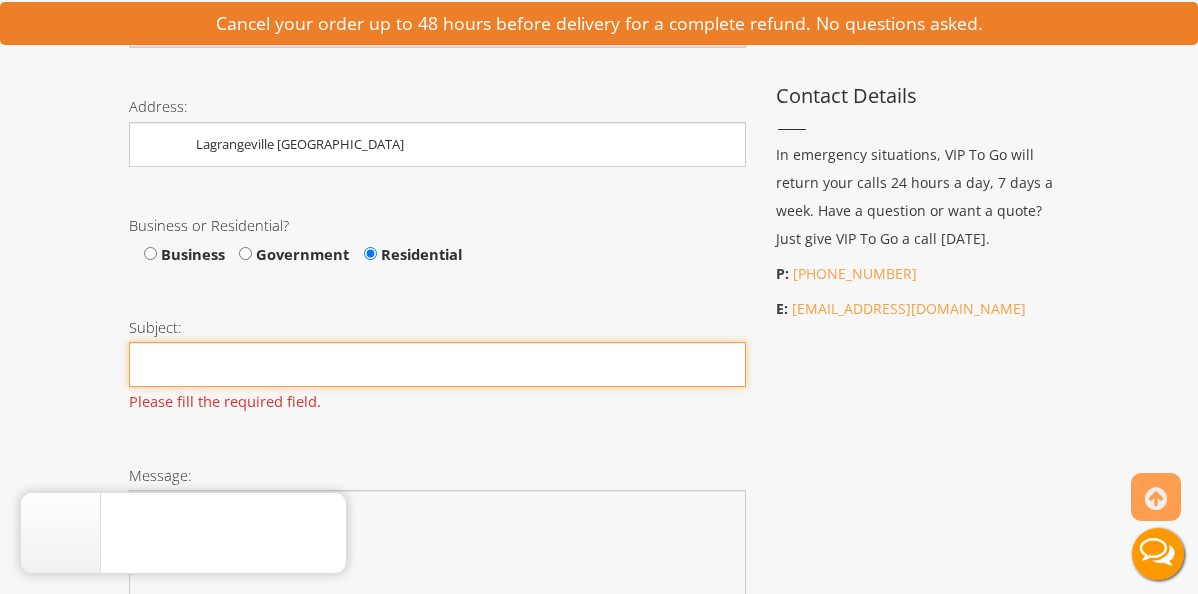 click on "Subject:" at bounding box center [437, 364] 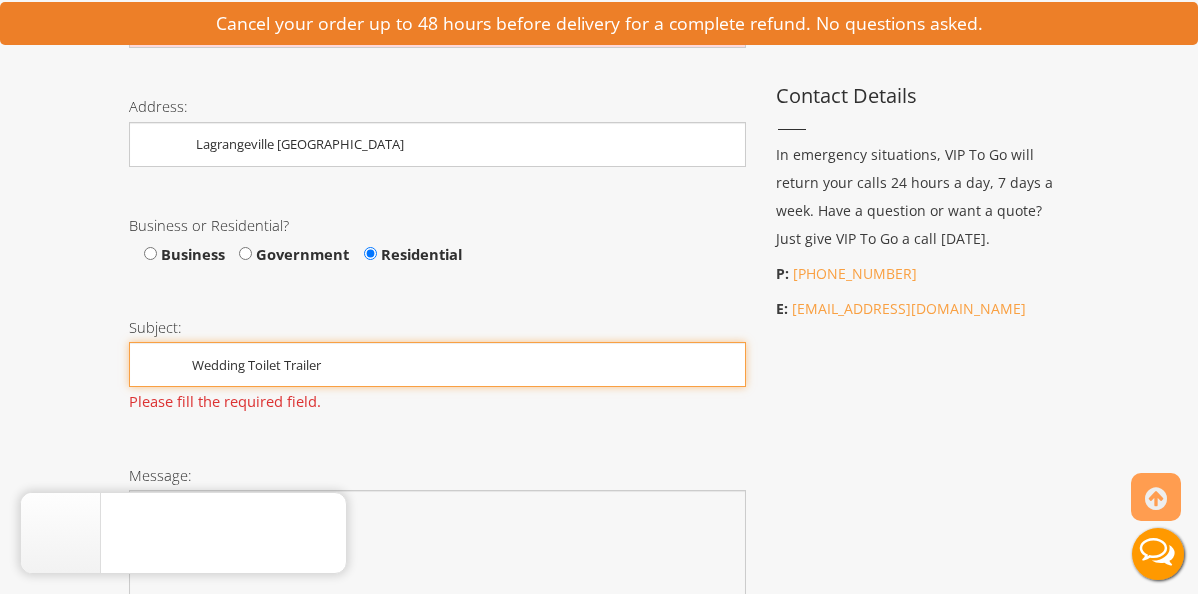 type on "Wedding Toilet Trailer" 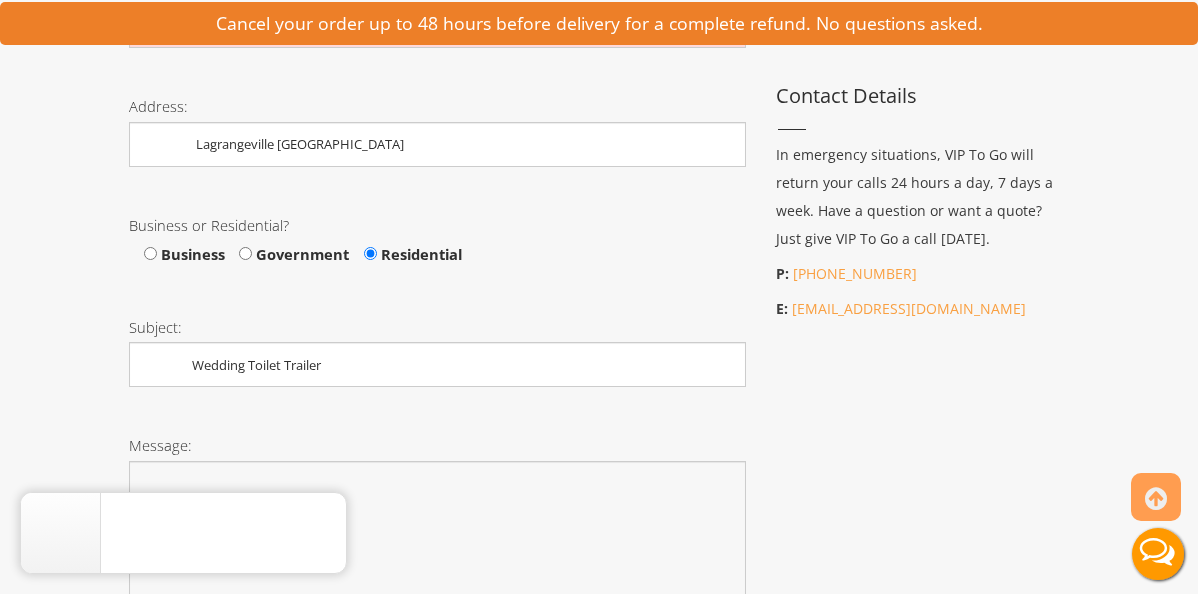 click on "First Name:
mary
Last Name:
shickell
Email:
mary@sweetbeanevents.com
Company:
Sweet Bean Events
Phone:
917-902-5105
Address:
Lagrangeville NY
Business or Residential?
Business Government Residential
Business Name:
Subject:
Wedding Toilet Trailer
Message:
Please fill the required field.
Contact Us
Δ Sorry. A field is missing or has an error. Please check and try again. Thanks!" at bounding box center (437, 302) 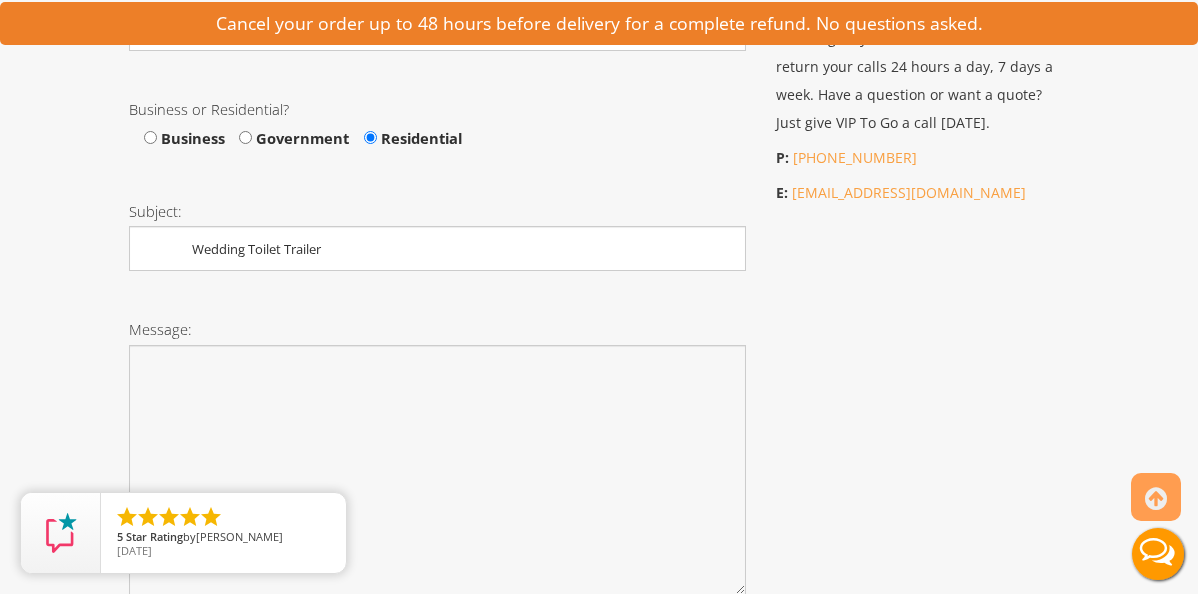 scroll, scrollTop: 1018, scrollLeft: 0, axis: vertical 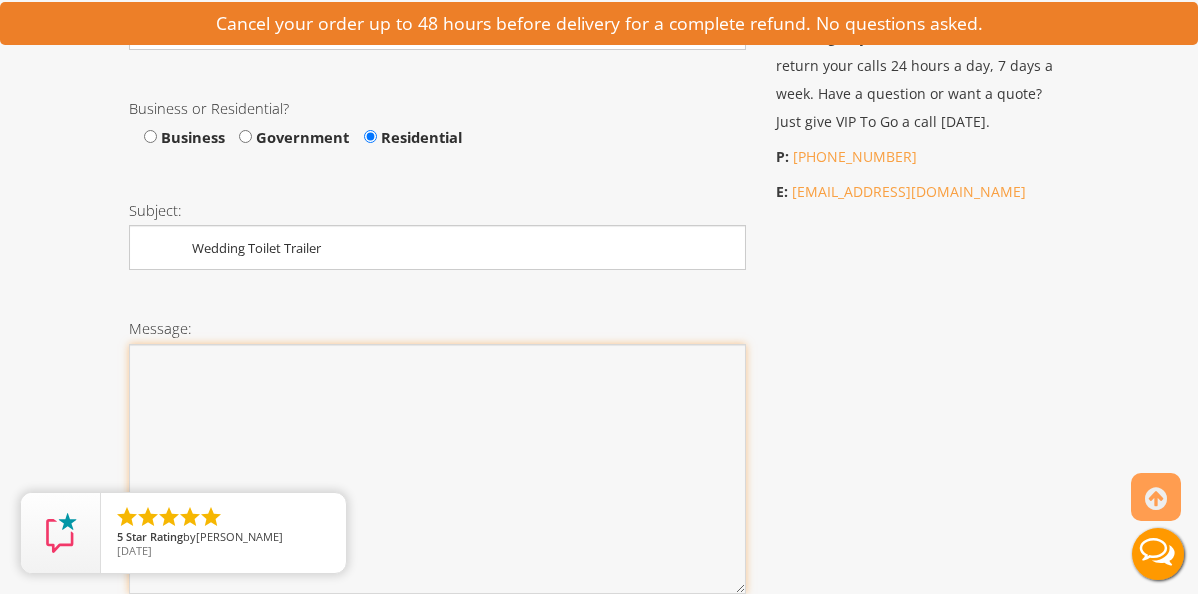 click on "Message:" at bounding box center [437, 469] 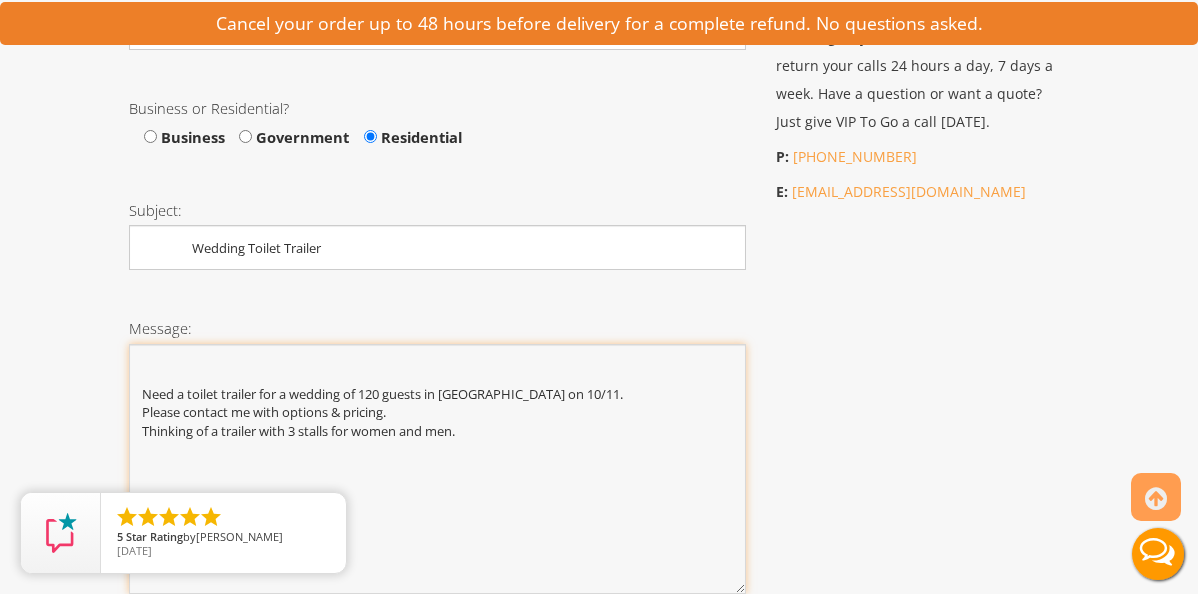 click on "Need a toilet trailer for a wedding of 120 guests in Lagrangeville NY on 10/11.
Please contact me with options & pricing.
Thinking of a trailer with 3 stalls for women and men." at bounding box center [437, 469] 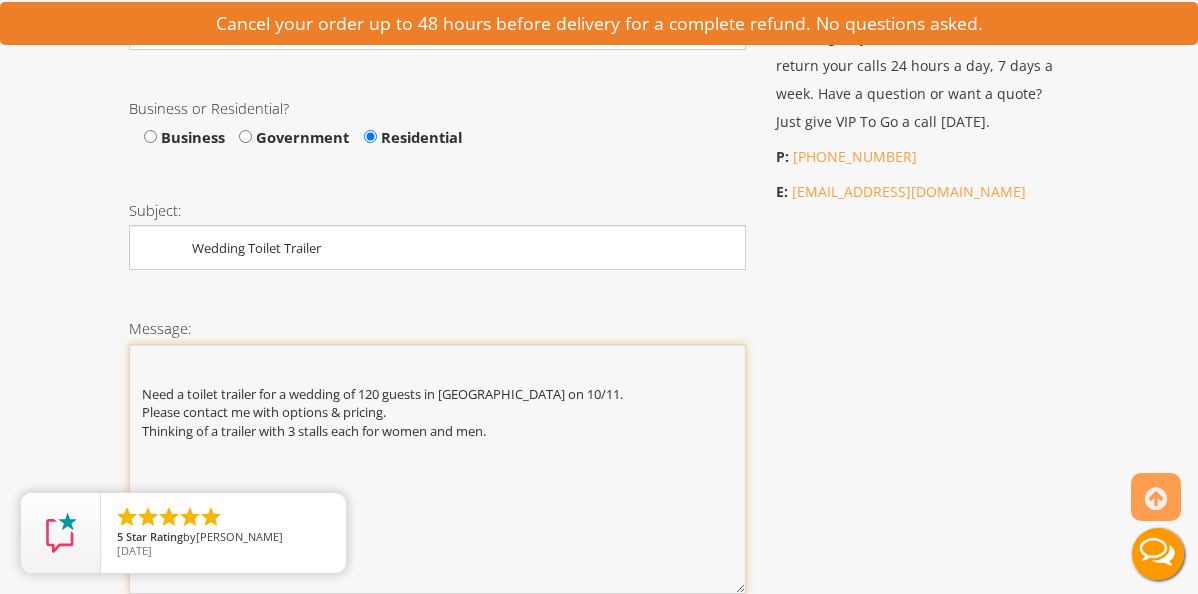 click on "Need a toilet trailer for a wedding of 120 guests in Lagrangeville NY on 10/11.
Please contact me with options & pricing.
Thinking of a trailer with 3 stalls each for women and men." at bounding box center (437, 469) 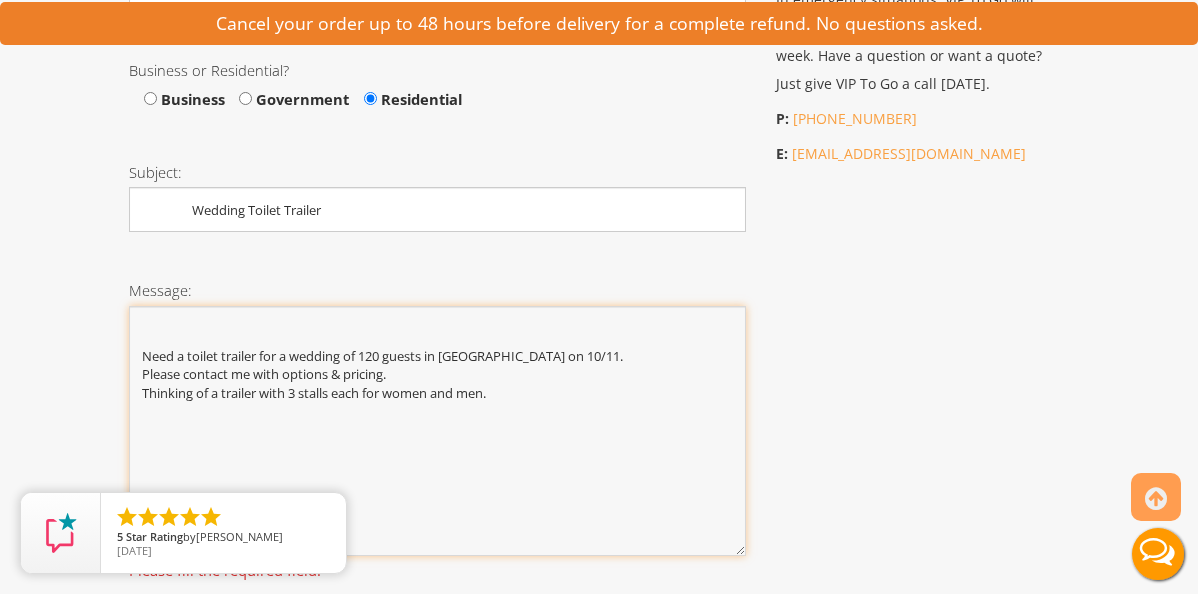 click on "Need a toilet trailer for a wedding of 120 guests in Lagrangeville NY on 10/11.
Please contact me with options & pricing.
Thinking of a trailer with 3 stalls each for women and men." at bounding box center (437, 431) 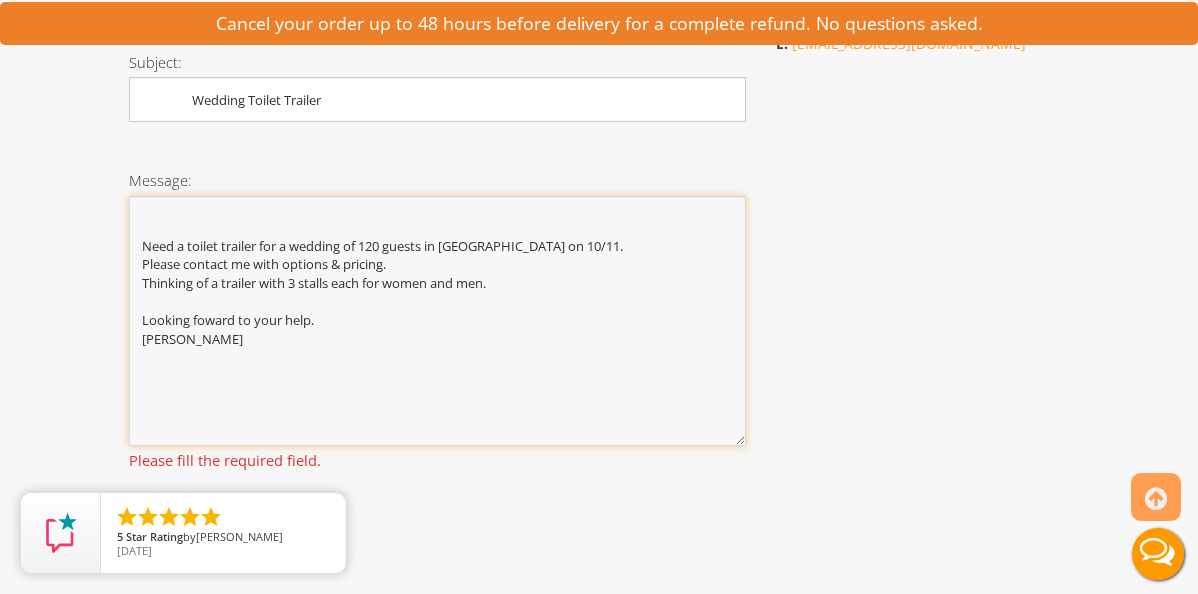 scroll, scrollTop: 1277, scrollLeft: 0, axis: vertical 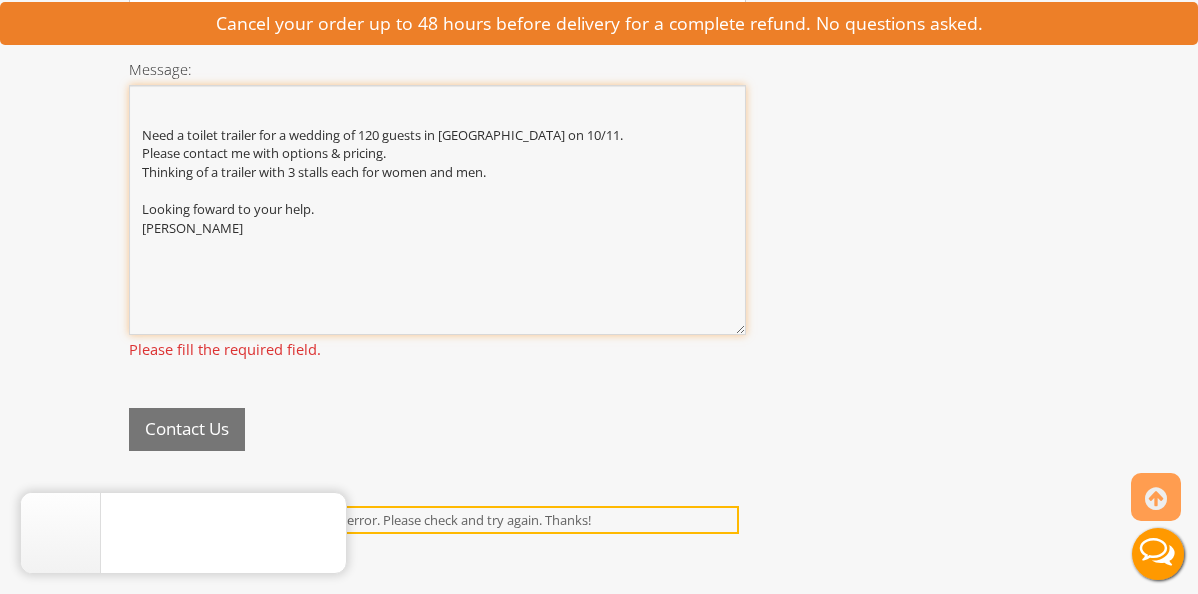 type on "Need a toilet trailer for a wedding of 120 guests in Lagrangeville NY on 10/11.
Please contact me with options & pricing.
Thinking of a trailer with 3 stalls each for women and men.
Looking foward to your help.
Mary" 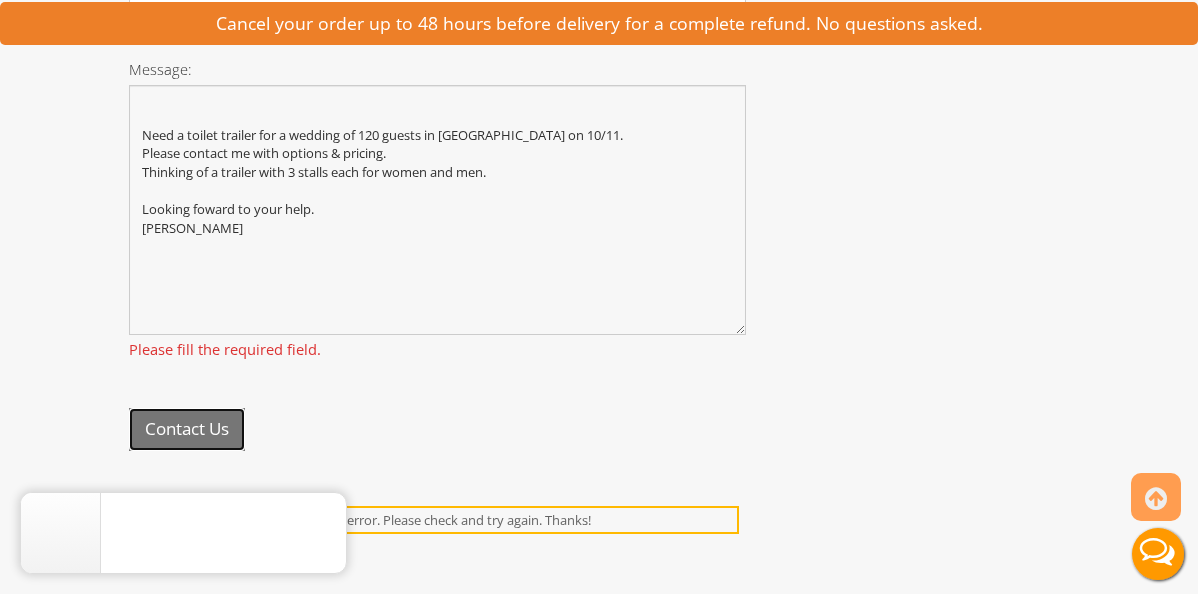 click on "Contact Us" at bounding box center (437, 436) 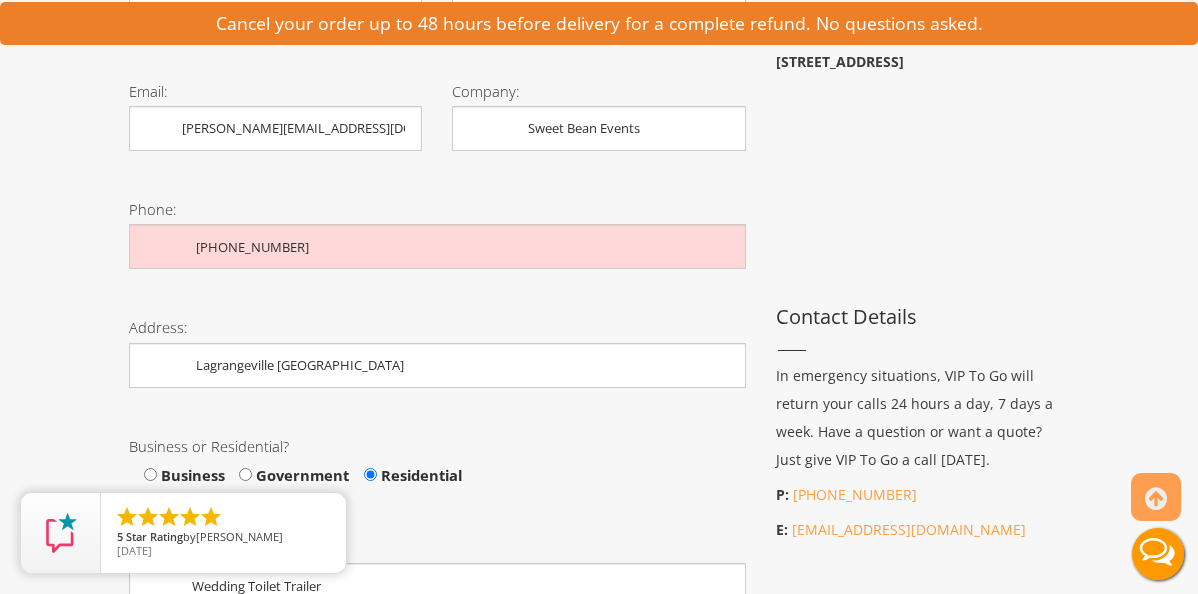 scroll, scrollTop: 635, scrollLeft: 0, axis: vertical 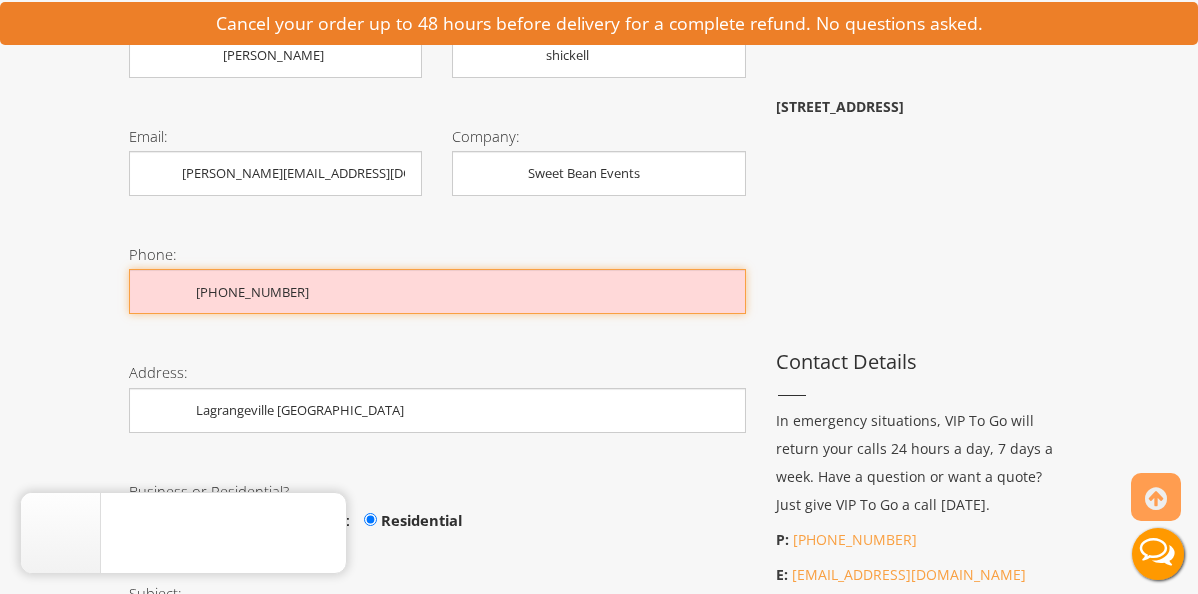 click on "917-902-5105" at bounding box center [437, 291] 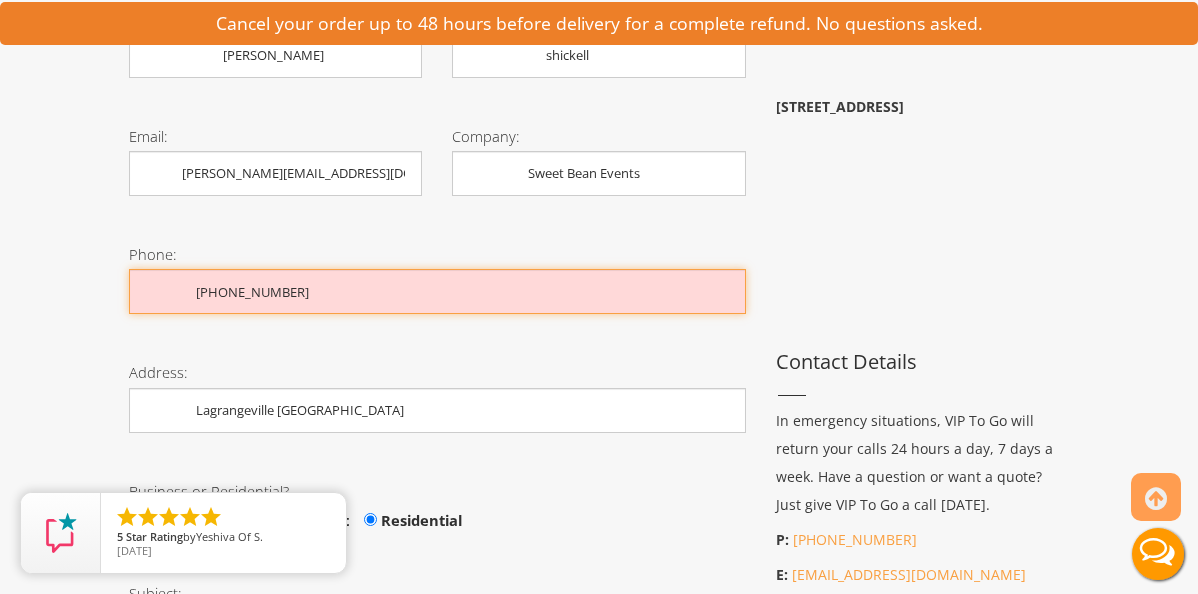 drag, startPoint x: 273, startPoint y: 269, endPoint x: 32, endPoint y: 261, distance: 241.13274 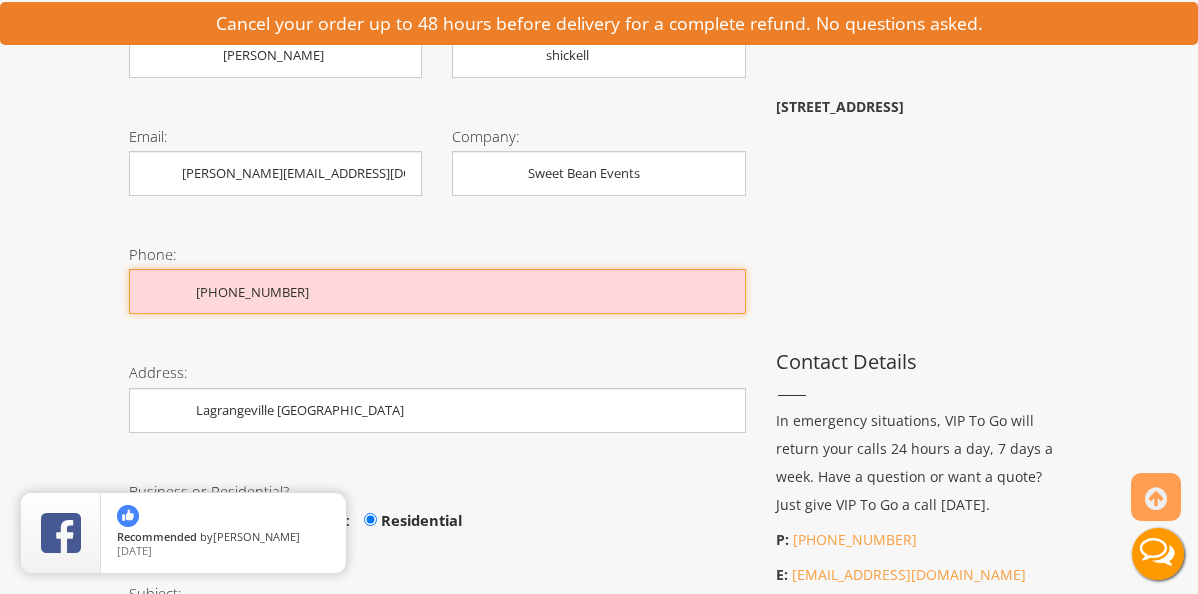type on "917-902-5105" 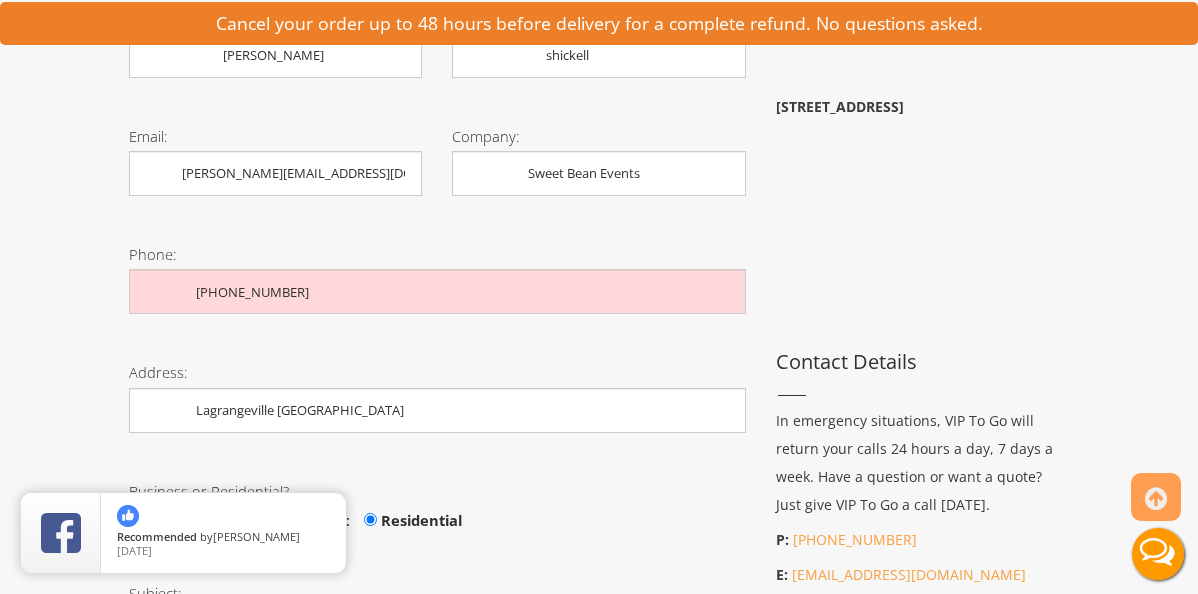 click on "Address:
Lagrangeville NY" at bounding box center [437, 395] 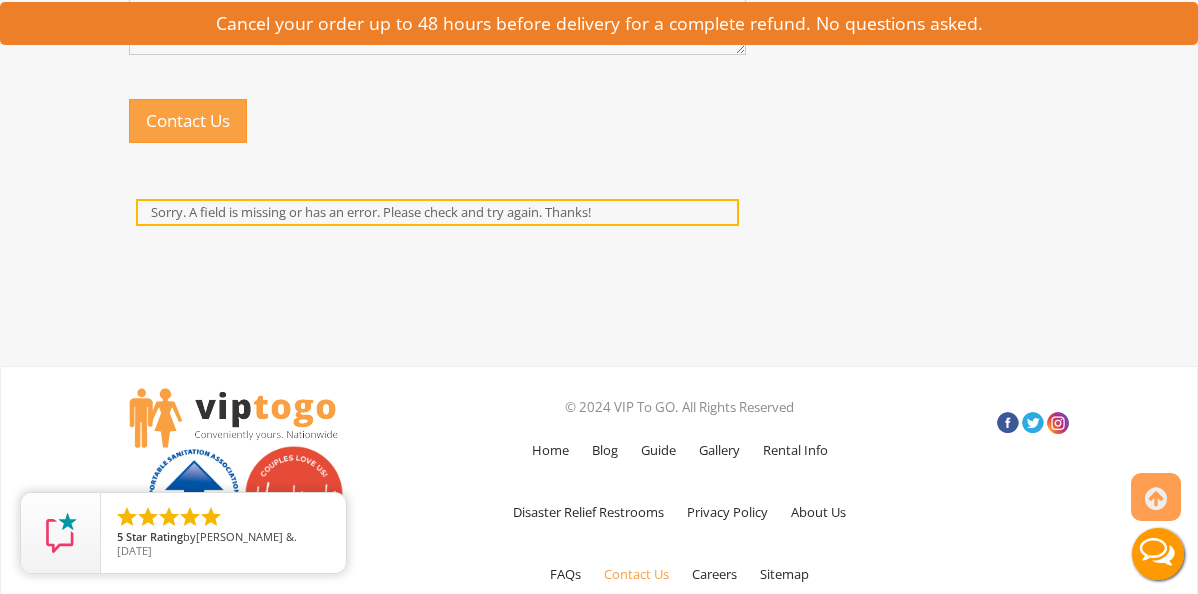 scroll, scrollTop: 1559, scrollLeft: 0, axis: vertical 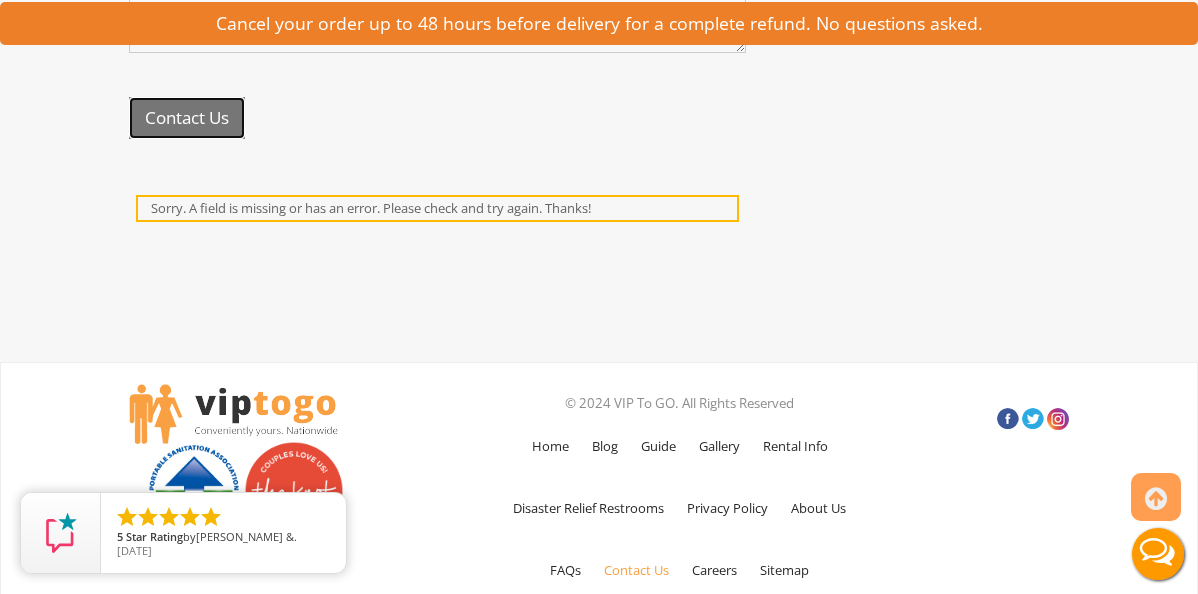 click on "Contact Us" at bounding box center (187, 118) 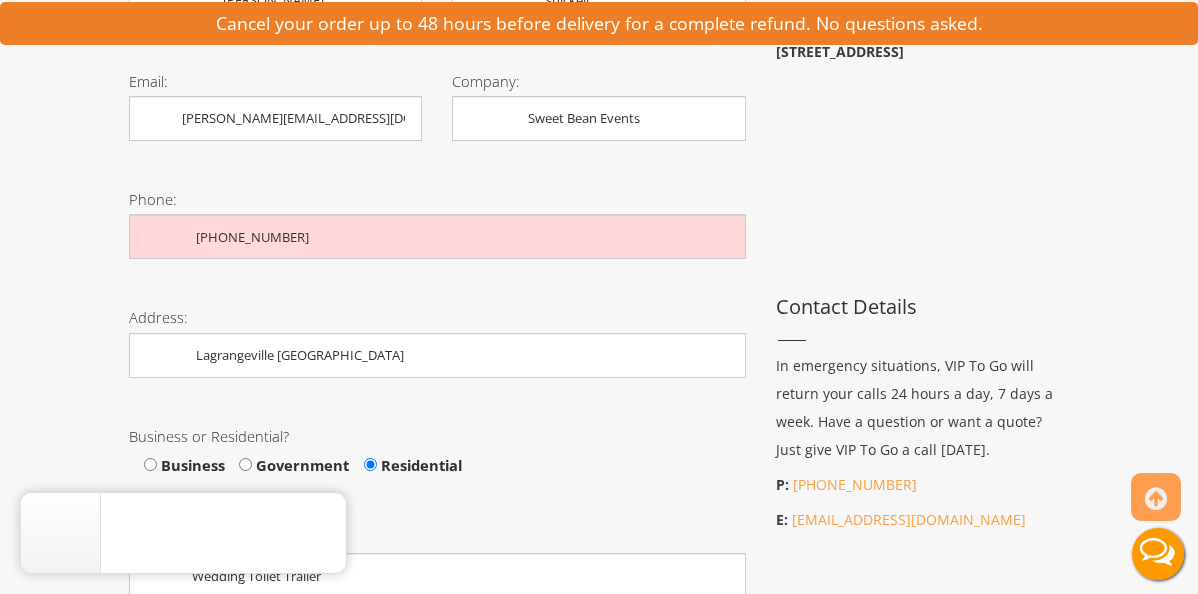 scroll, scrollTop: 693, scrollLeft: 0, axis: vertical 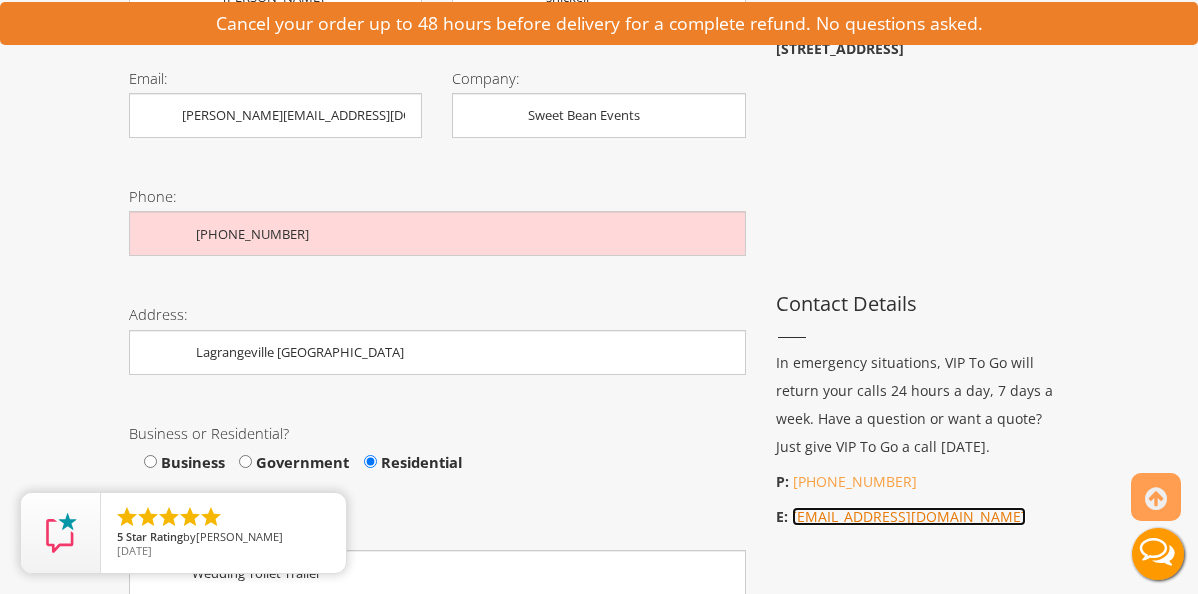 click on "[EMAIL_ADDRESS][DOMAIN_NAME]" at bounding box center [909, 516] 